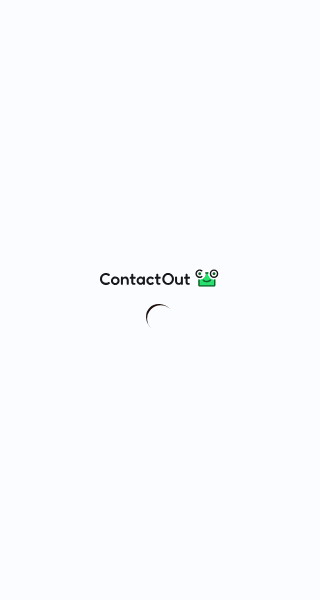scroll, scrollTop: 0, scrollLeft: 0, axis: both 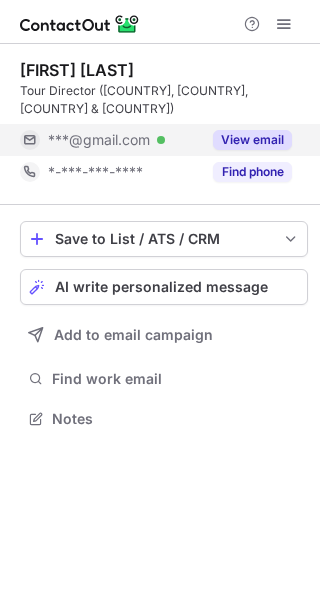 click on "View email" at bounding box center (252, 140) 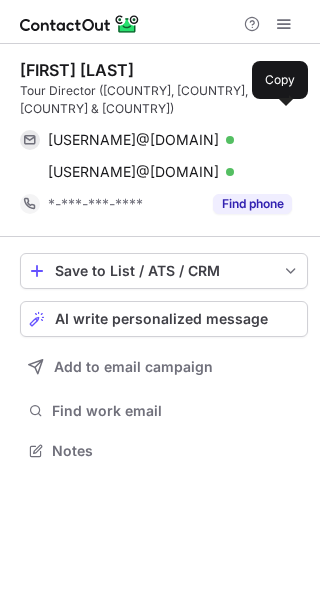 scroll, scrollTop: 10, scrollLeft: 10, axis: both 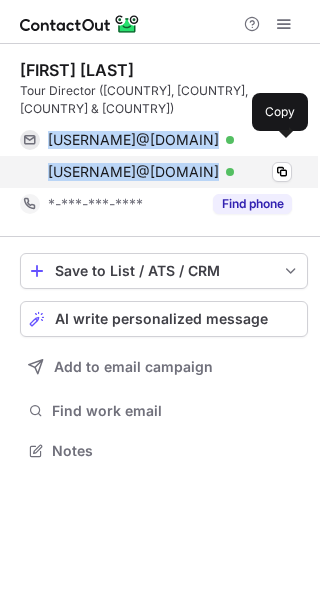 drag, startPoint x: 43, startPoint y: 115, endPoint x: 249, endPoint y: 158, distance: 210.44002 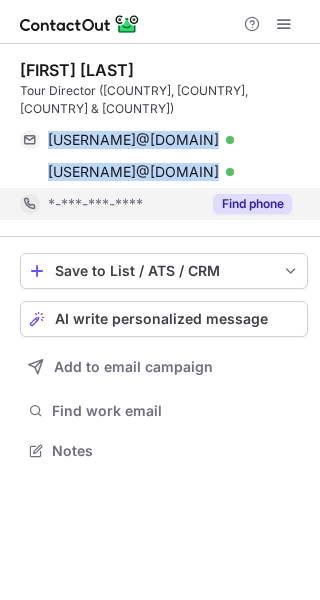 click on "Find phone" at bounding box center (252, 204) 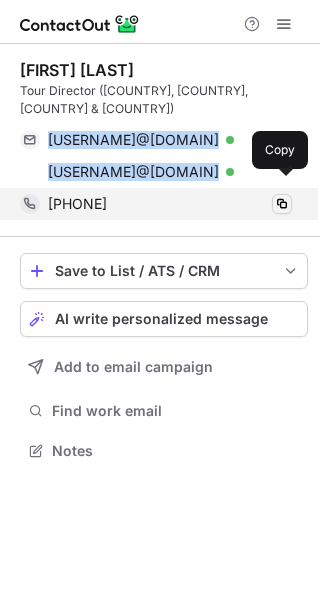 click at bounding box center [282, 204] 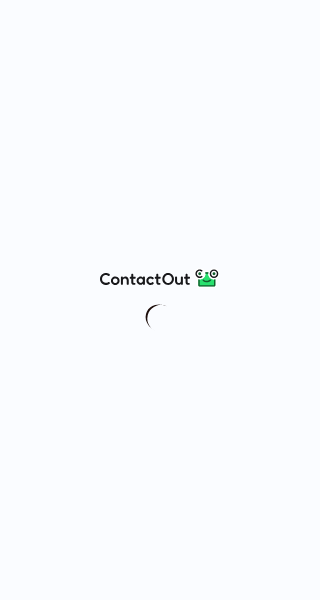 scroll, scrollTop: 0, scrollLeft: 0, axis: both 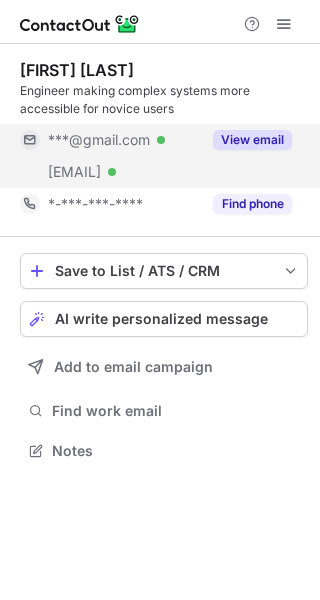 click on "View email" at bounding box center [252, 140] 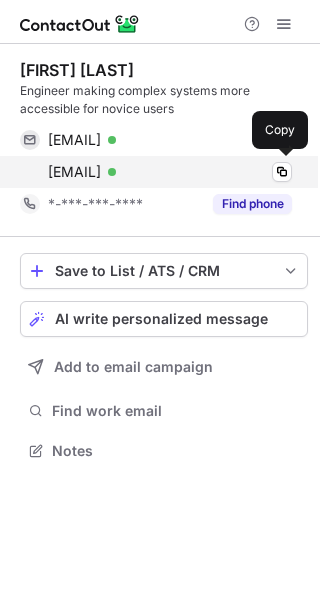 drag, startPoint x: 44, startPoint y: 141, endPoint x: 210, endPoint y: 168, distance: 168.18144 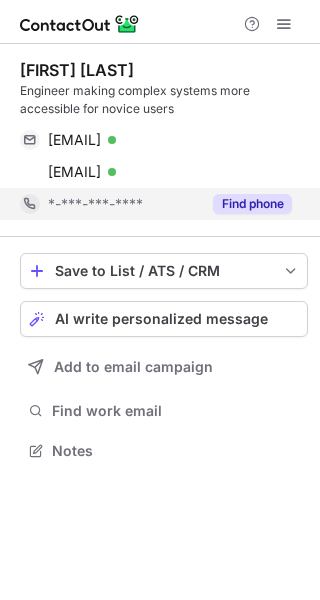 click on "Find phone" at bounding box center (252, 204) 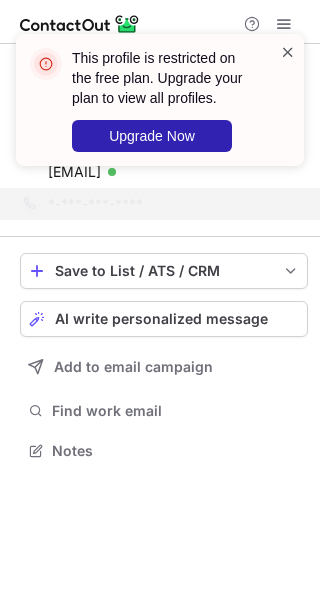 click at bounding box center [288, 52] 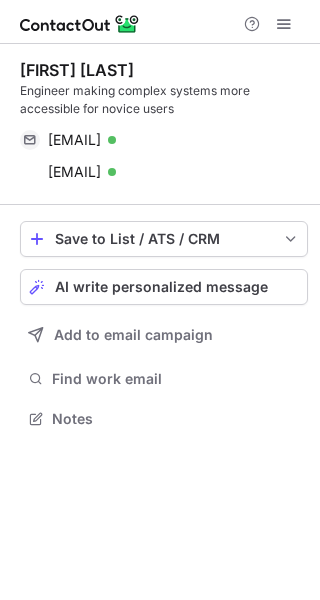 scroll, scrollTop: 405, scrollLeft: 320, axis: both 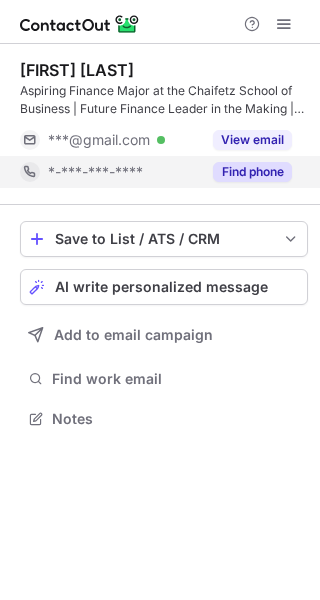 click on "Find phone" at bounding box center (246, 172) 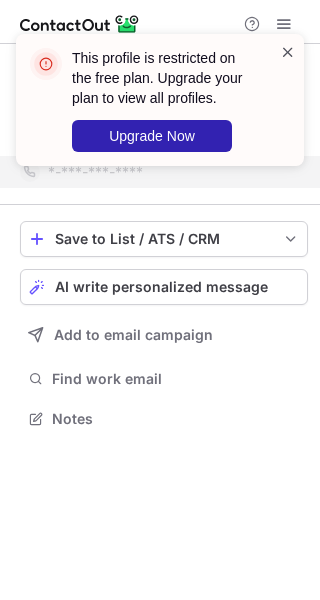 click at bounding box center (288, 52) 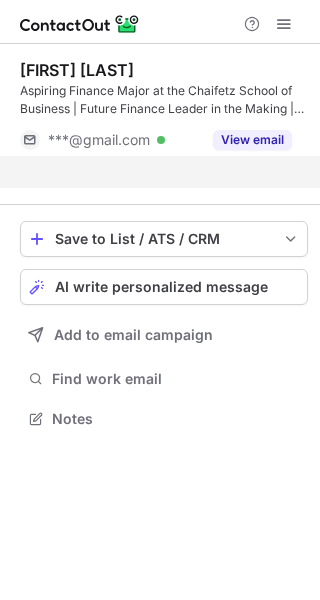scroll, scrollTop: 373, scrollLeft: 320, axis: both 